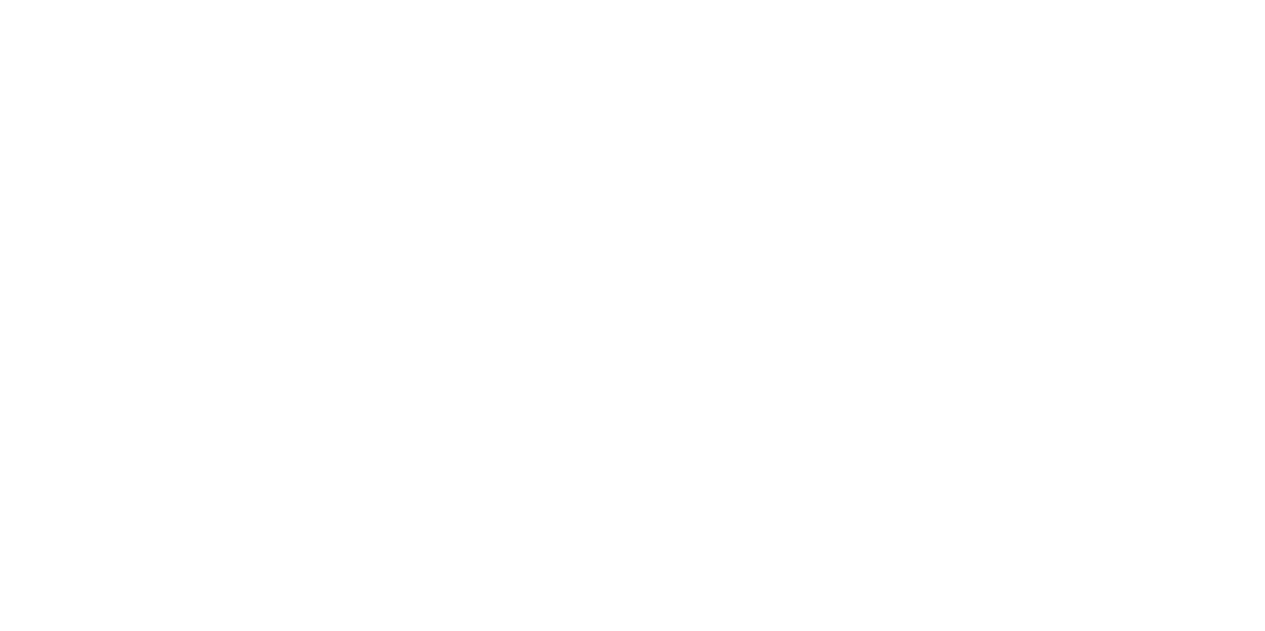 scroll, scrollTop: 0, scrollLeft: 0, axis: both 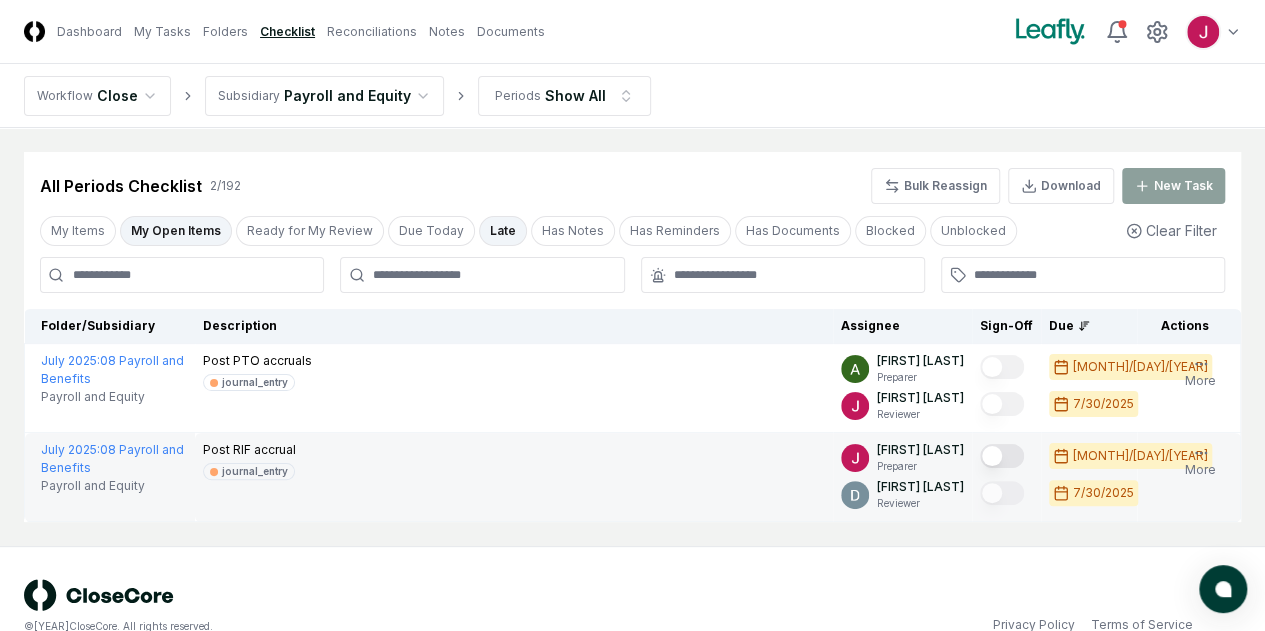 click at bounding box center (1002, 456) 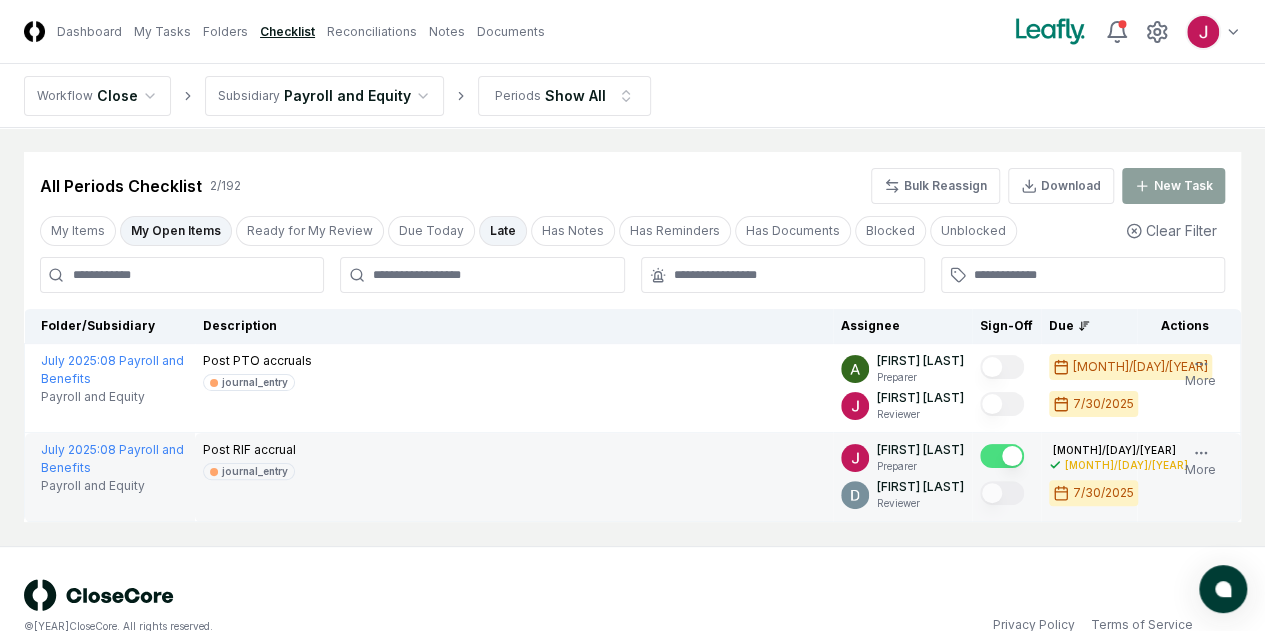 click 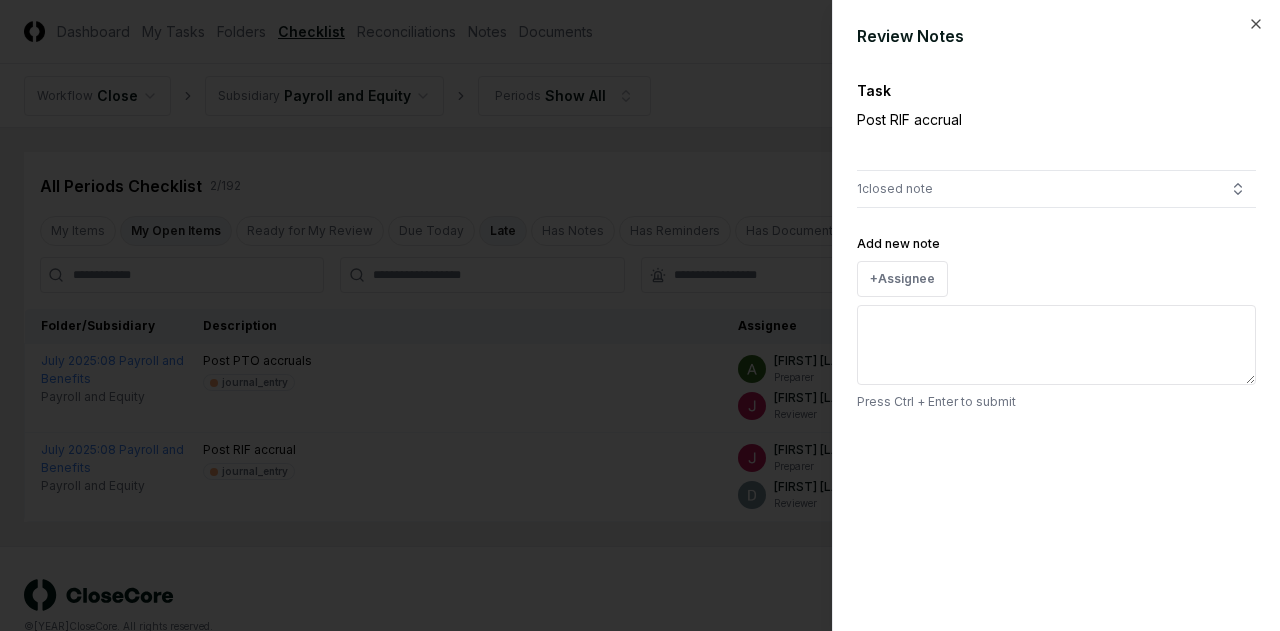 click on "Add new note" at bounding box center (1056, 345) 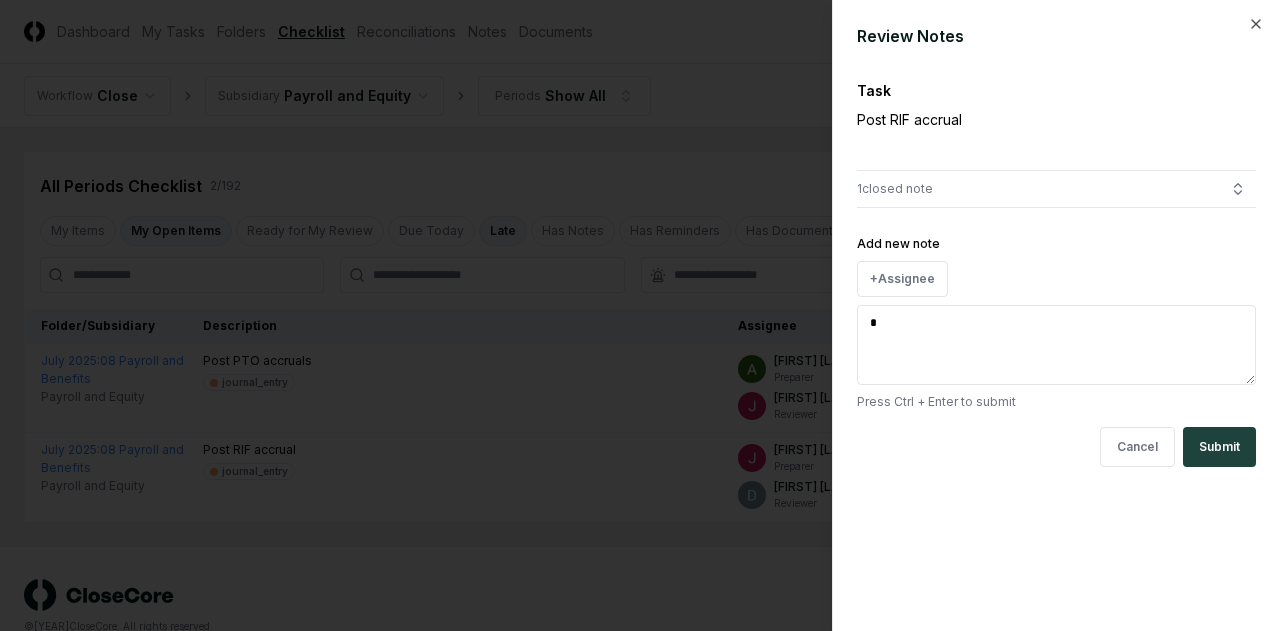 type on "**" 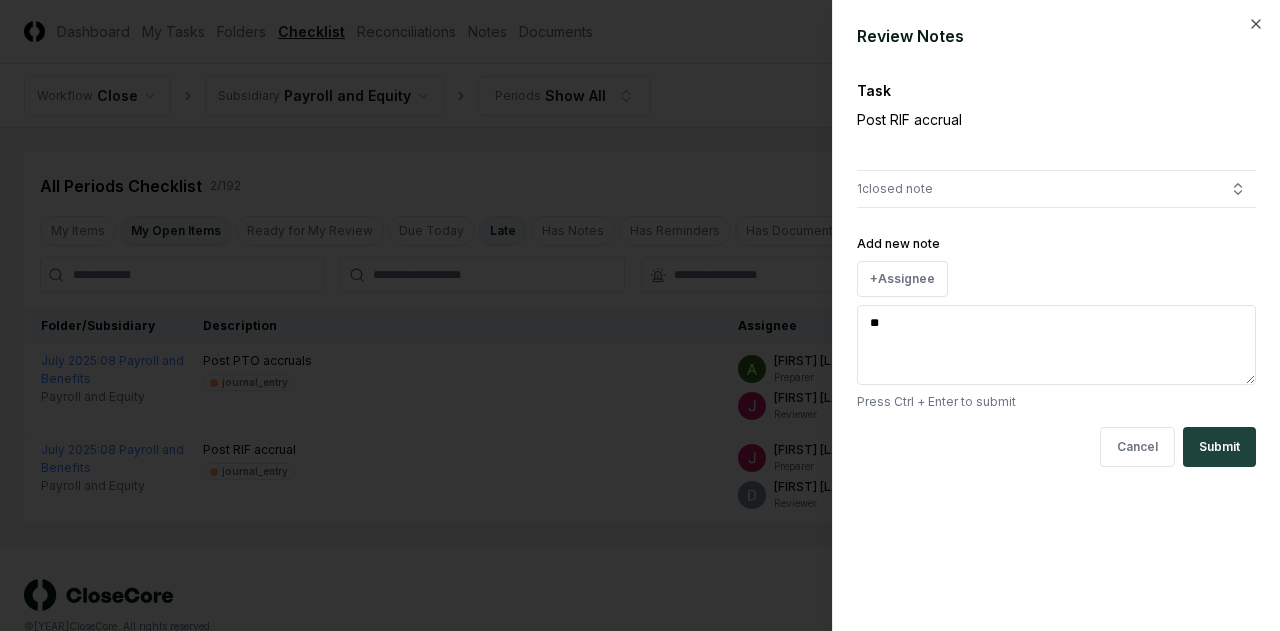 type on "*" 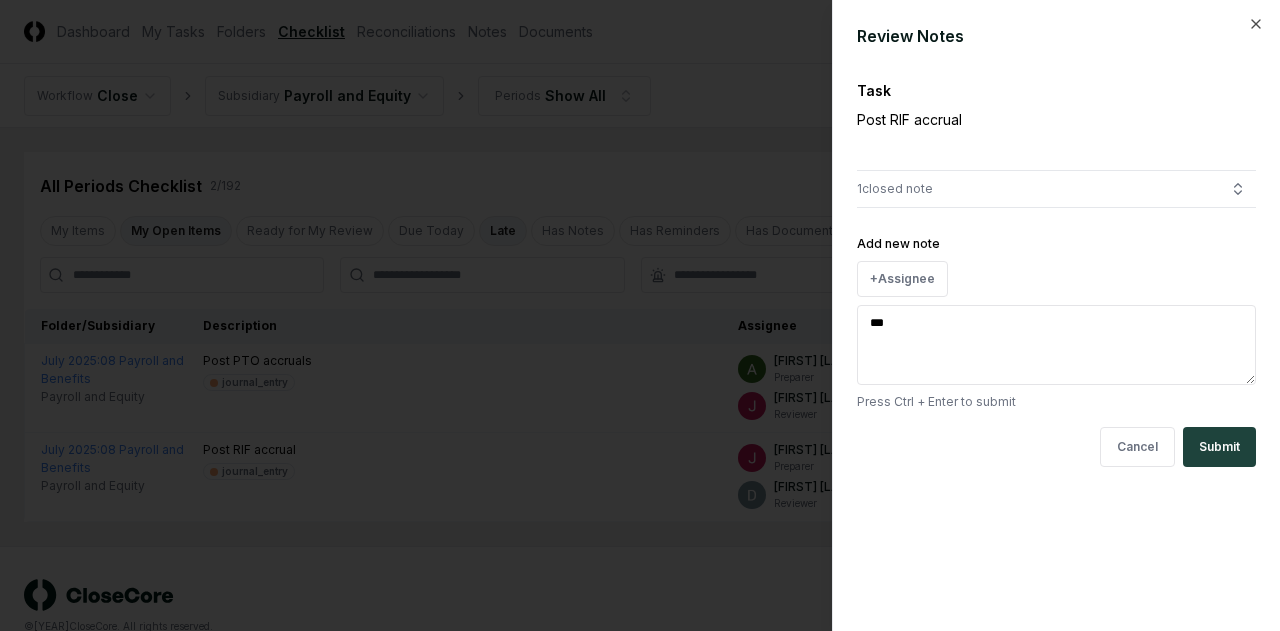 type on "***" 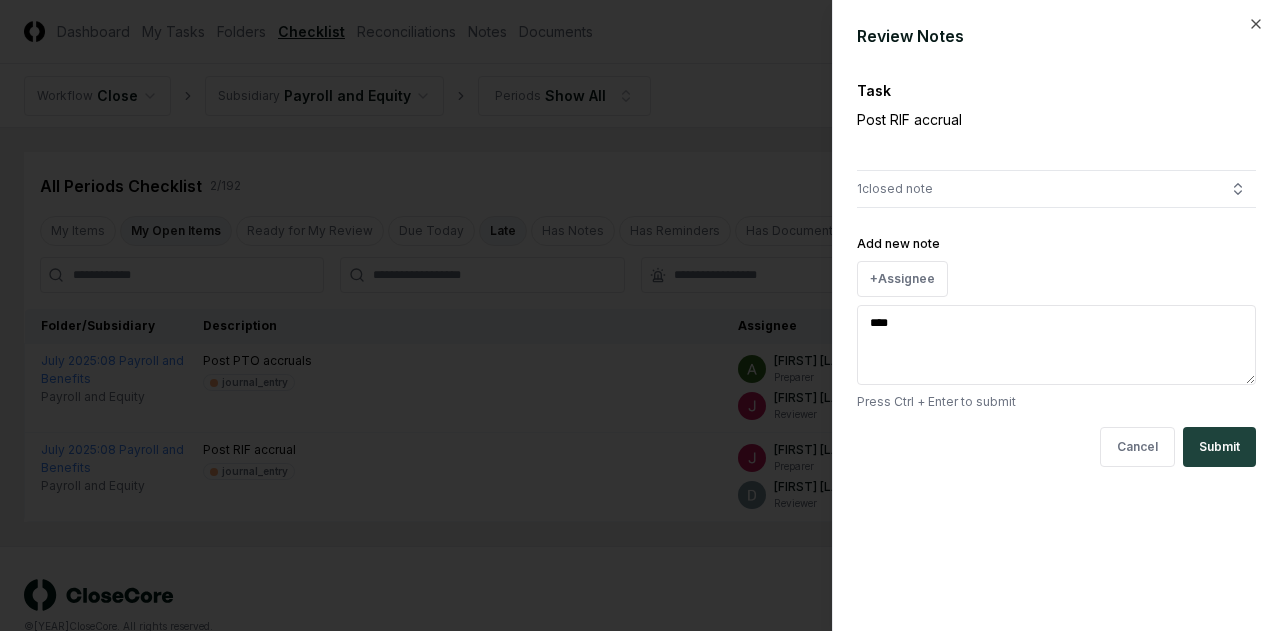 type on "*" 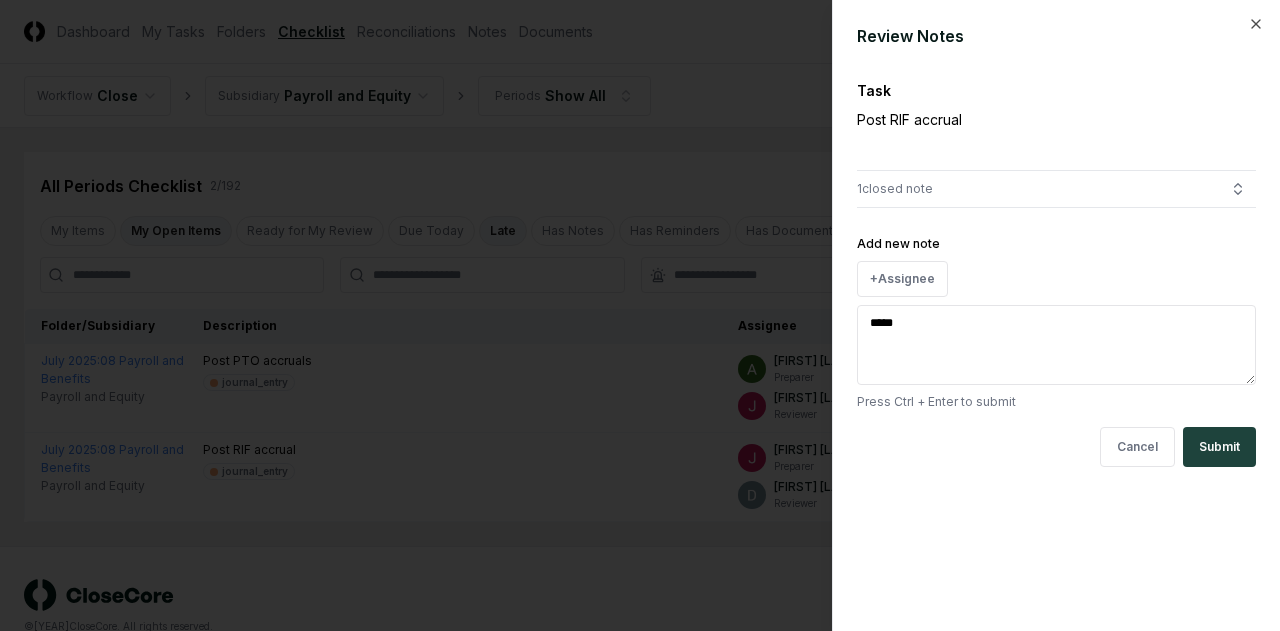 type on "******" 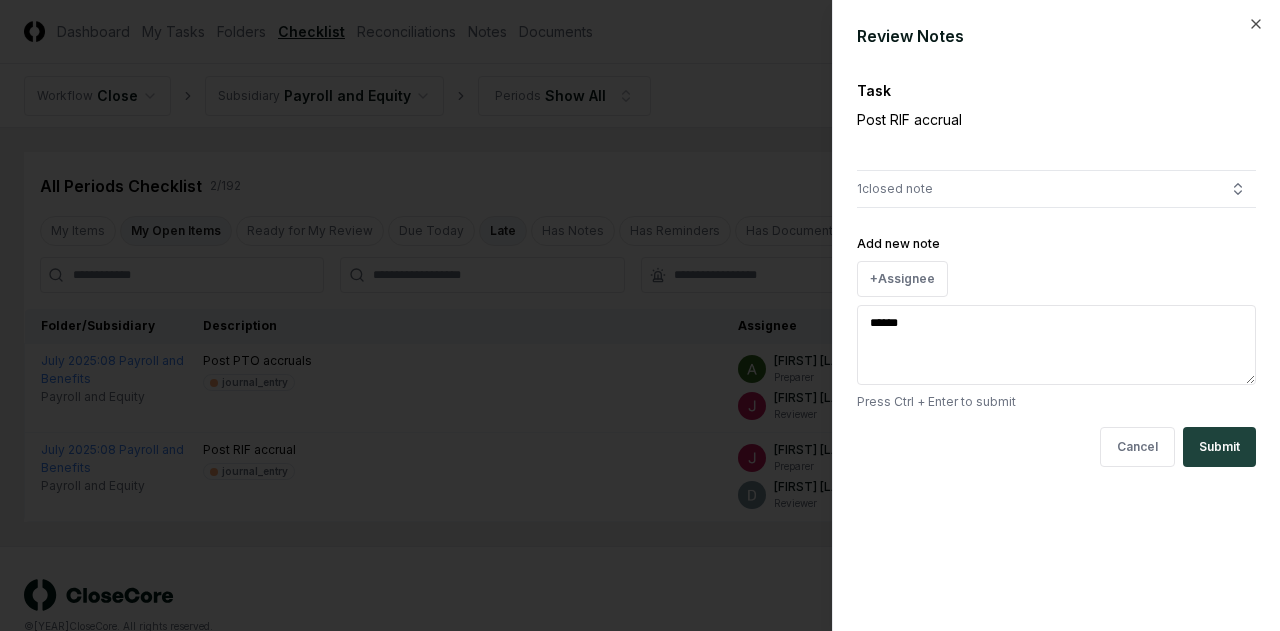 type on "*" 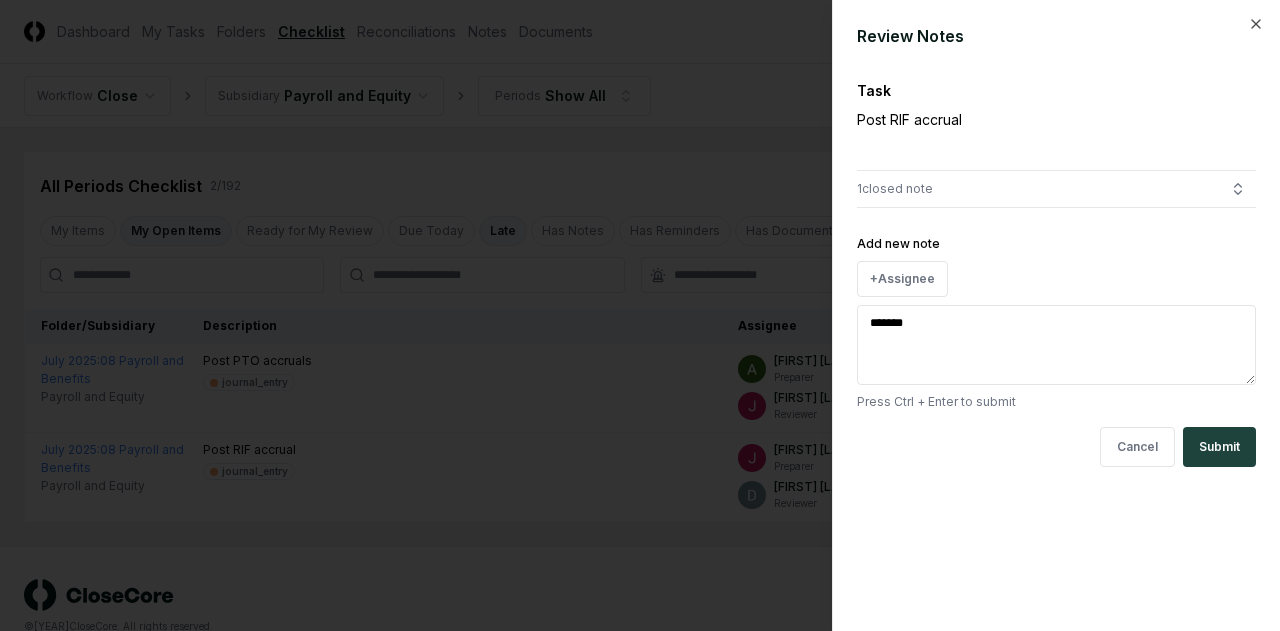 type on "*******" 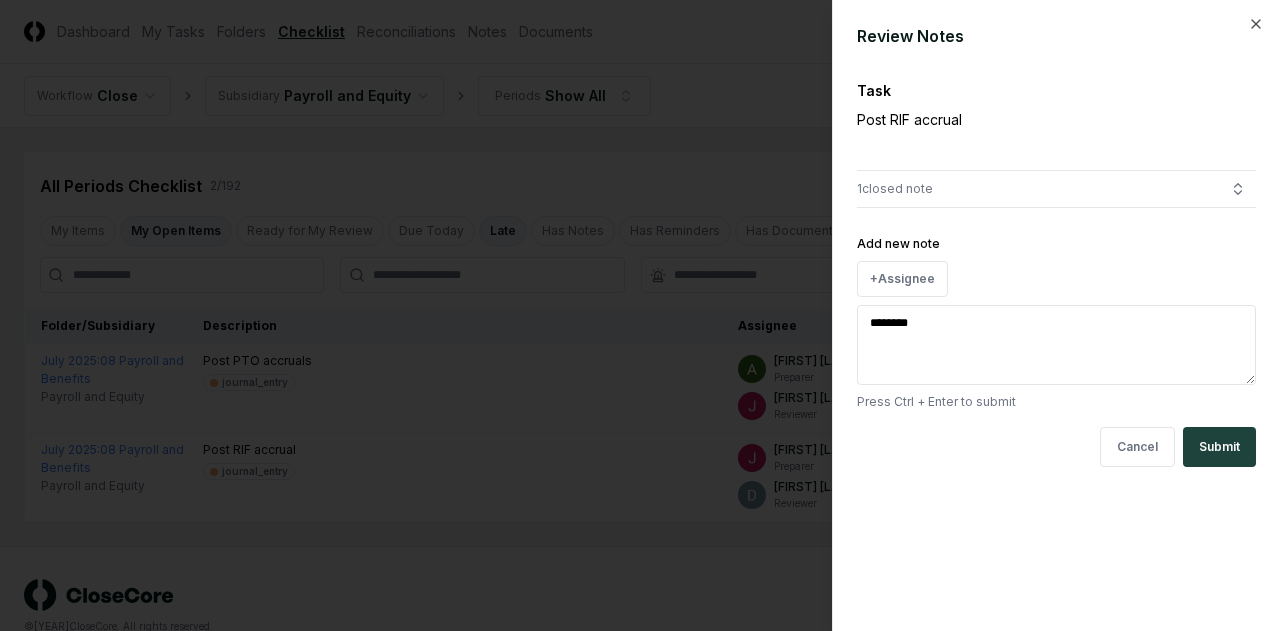 type on "*********" 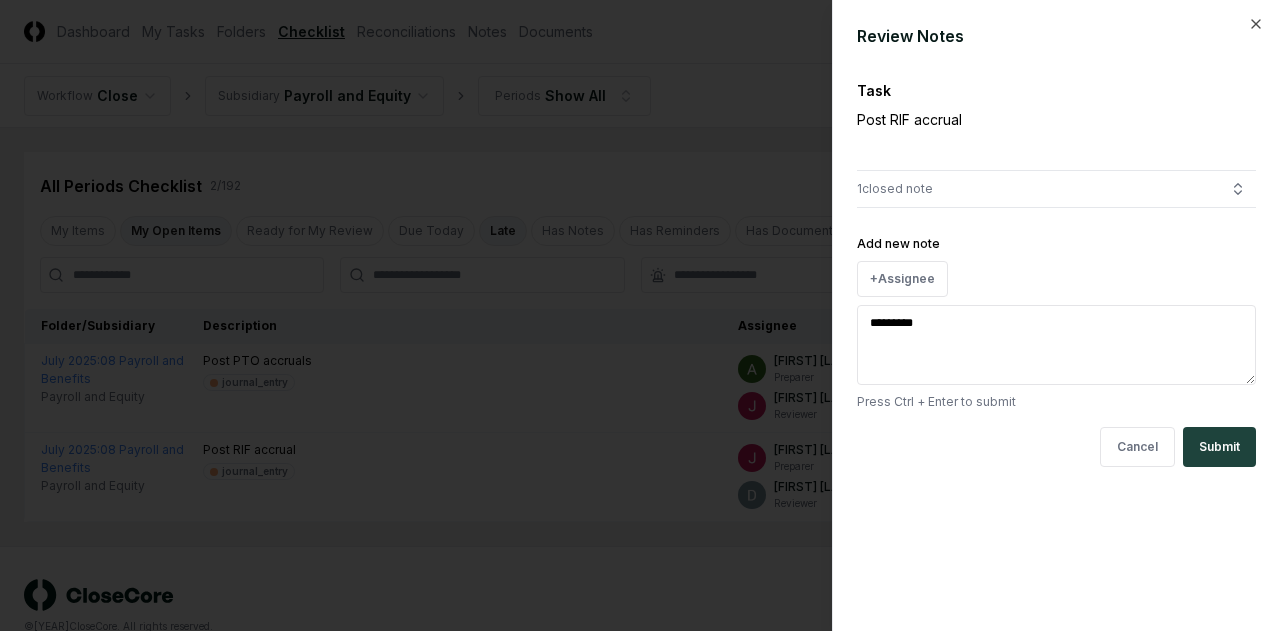 type on "**********" 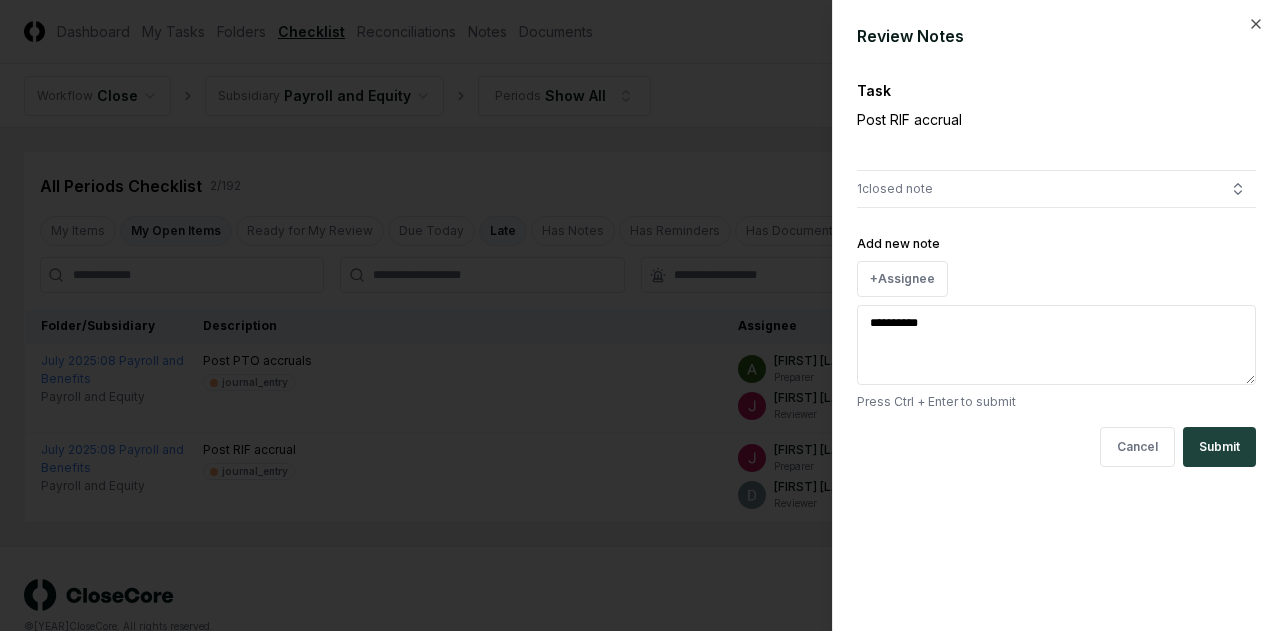 type on "**********" 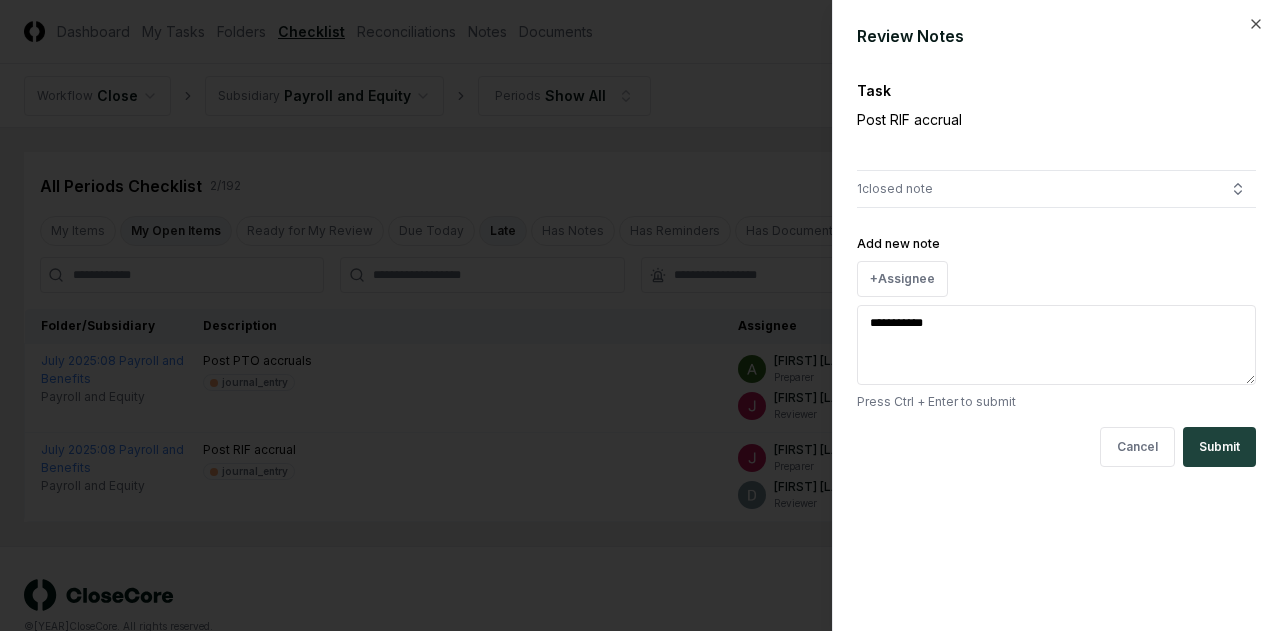 type on "**********" 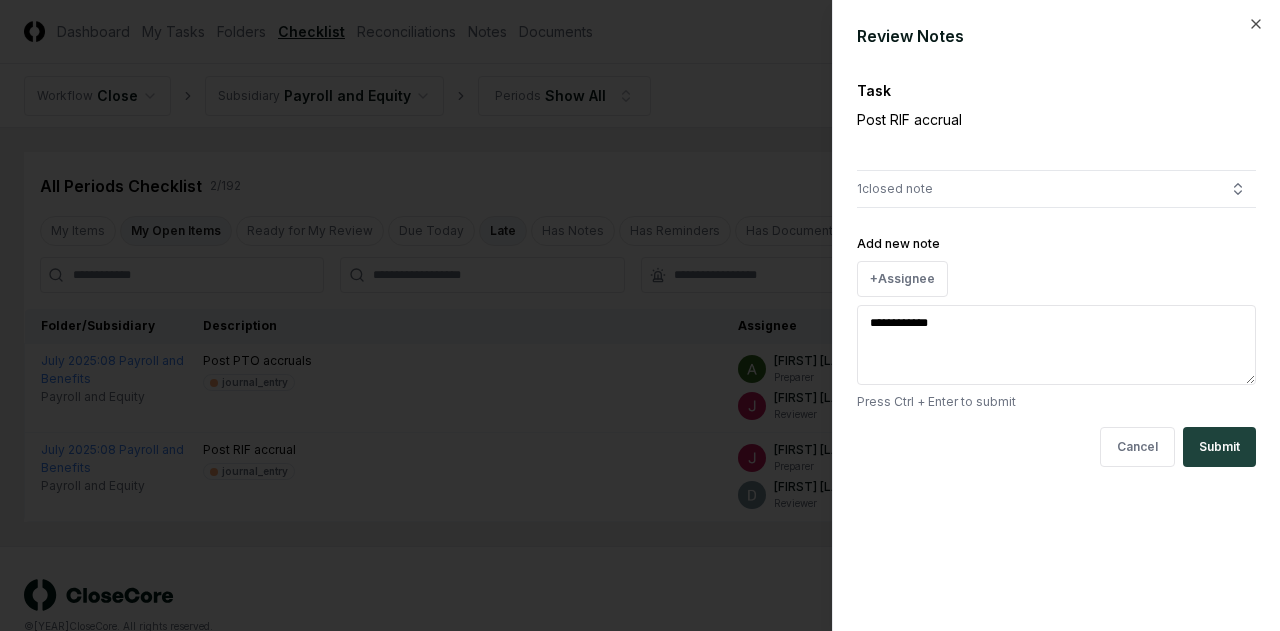 type on "**********" 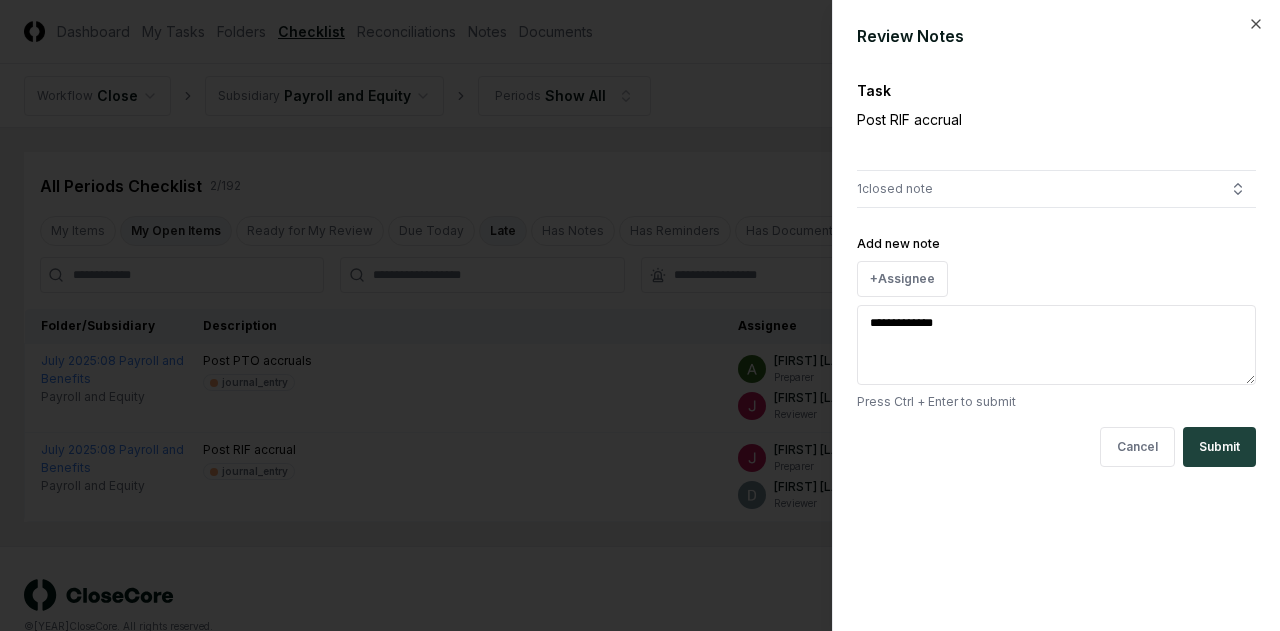 type on "**********" 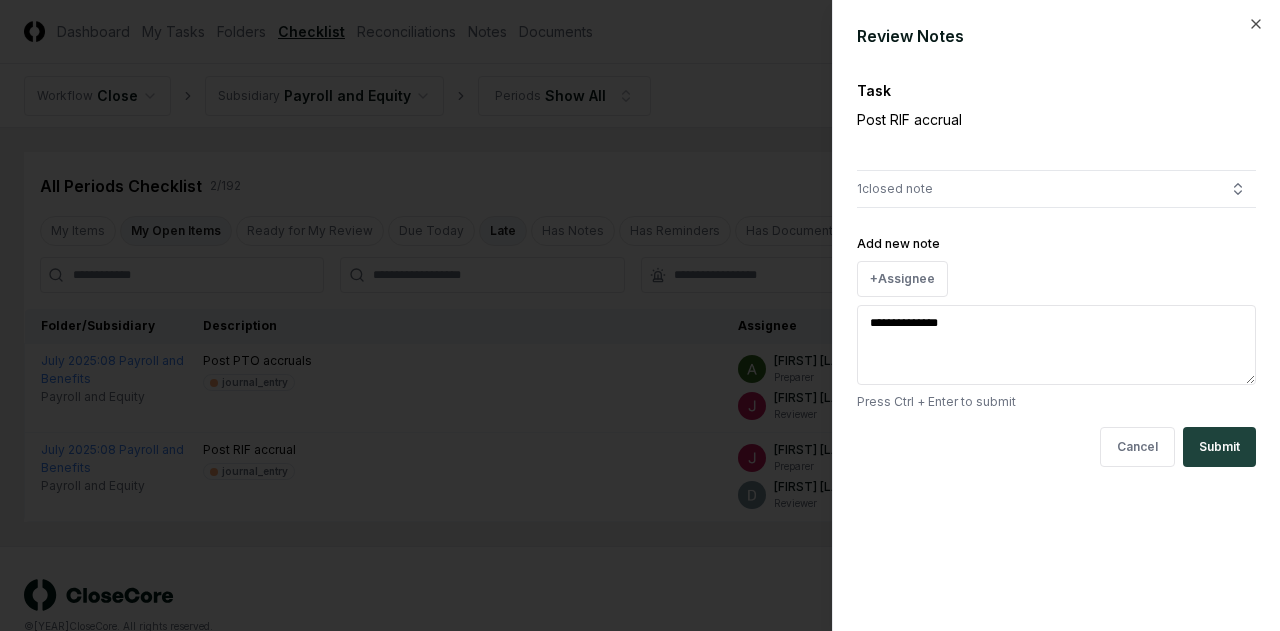 type on "**********" 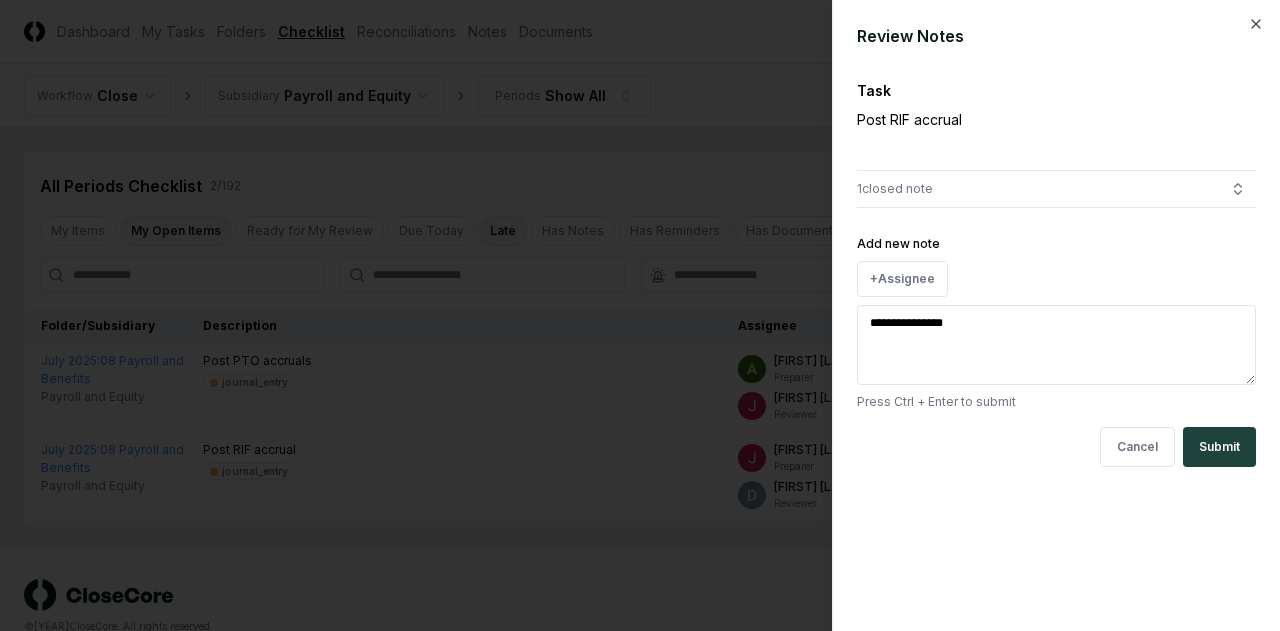 type on "**********" 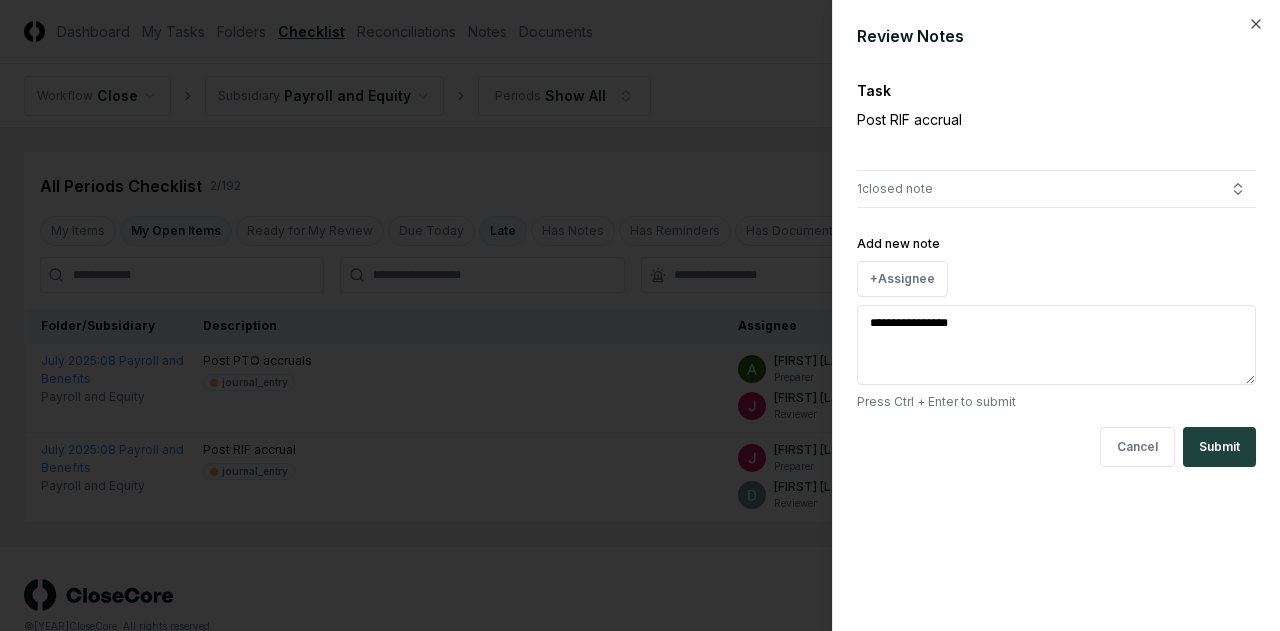 type on "**********" 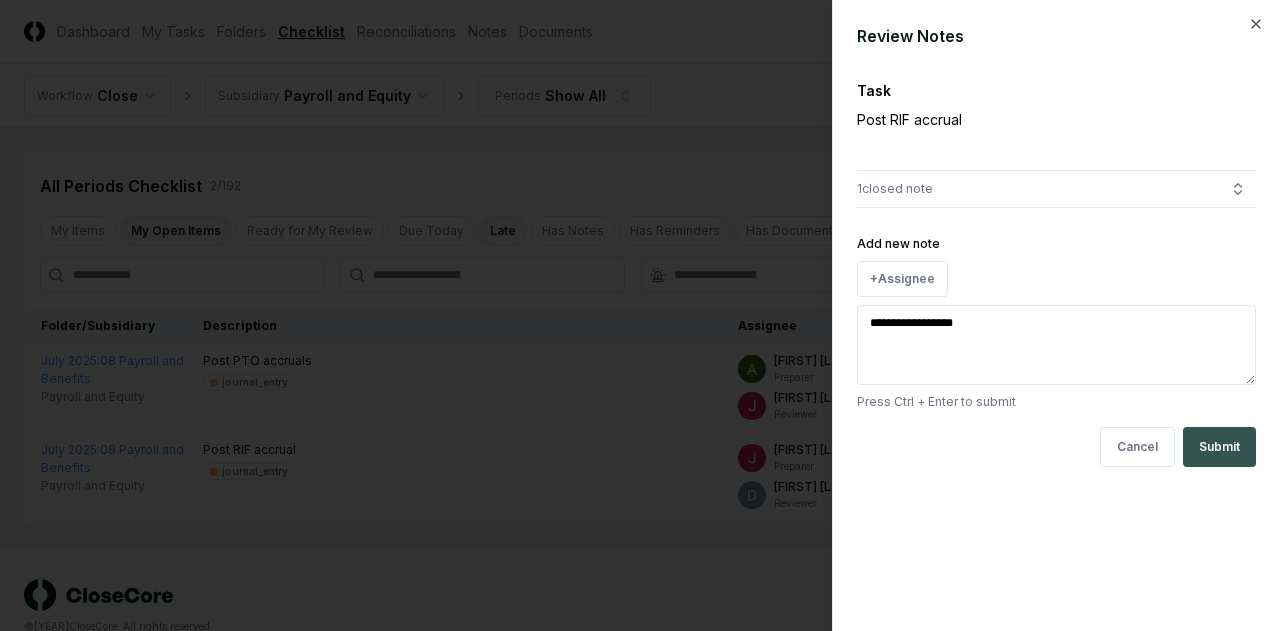 type on "**********" 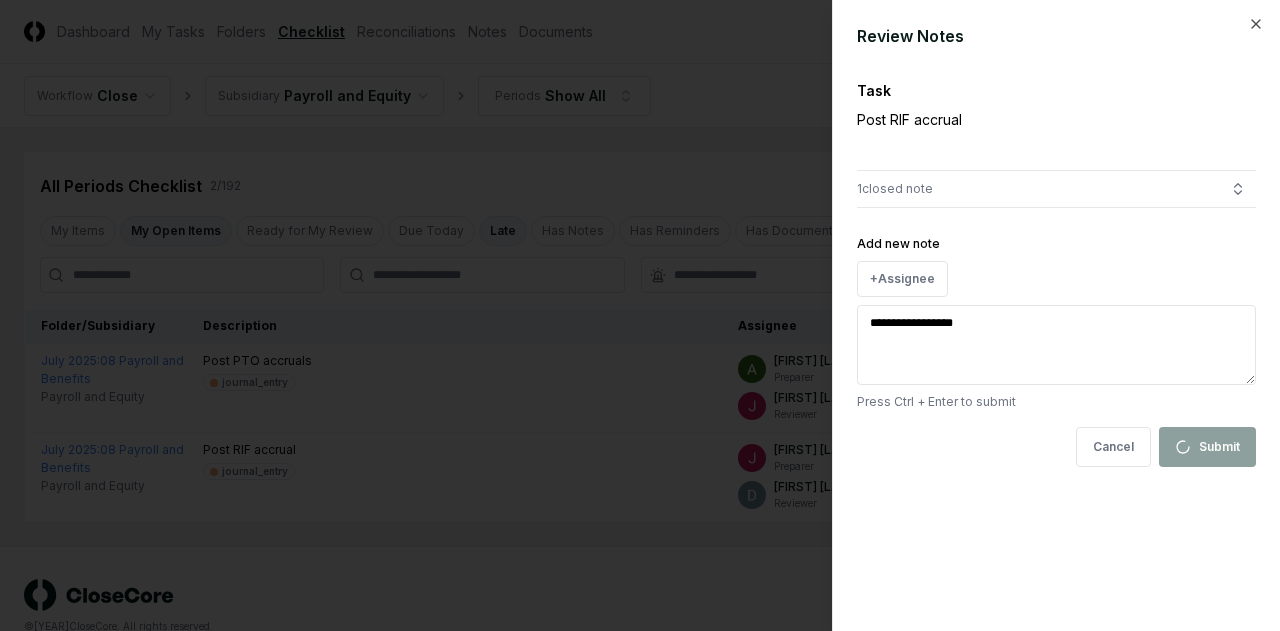 type 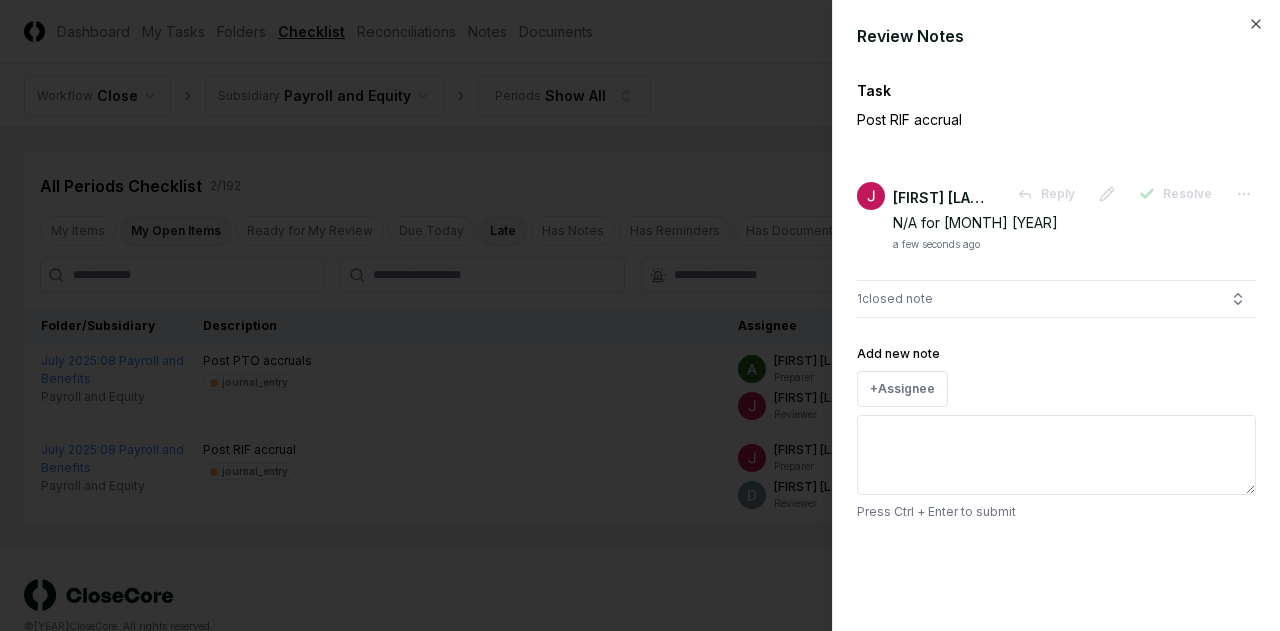click on "Review Notes Task Post RIF accrual [FIRST] [LAST] Reply Resolve N/A for [MONTH] [YEAR] a few seconds ago 1 closed note Add new note + Assignee Press Ctrl + Enter to submit Close" at bounding box center [1056, 315] 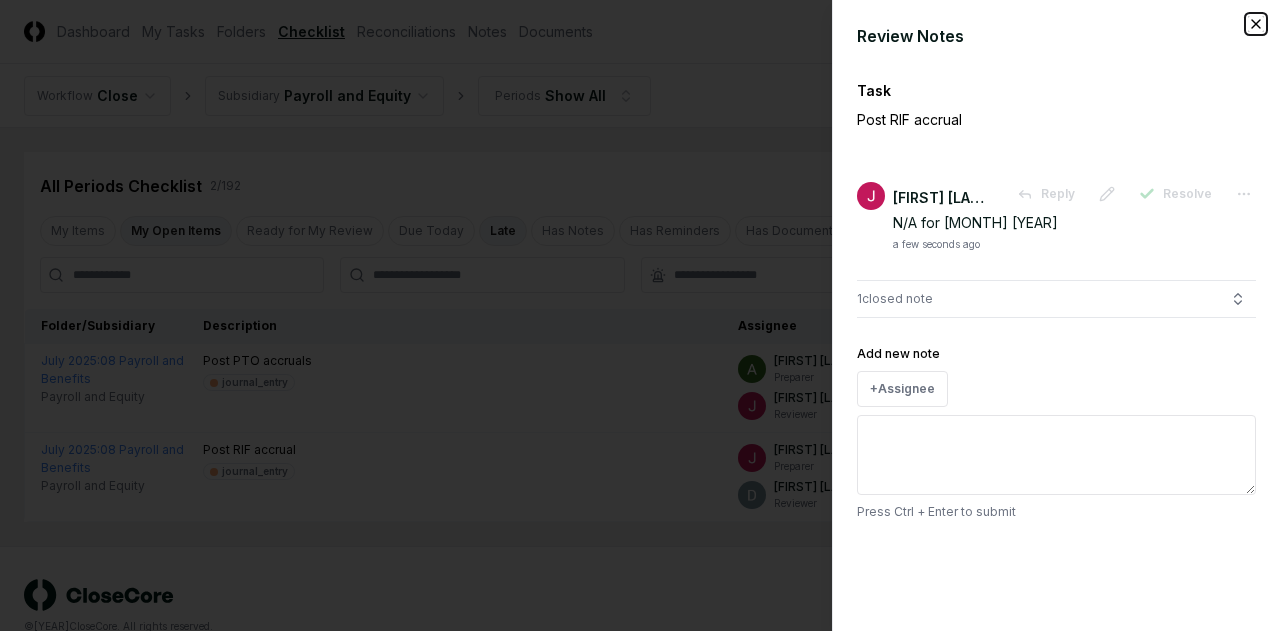 click 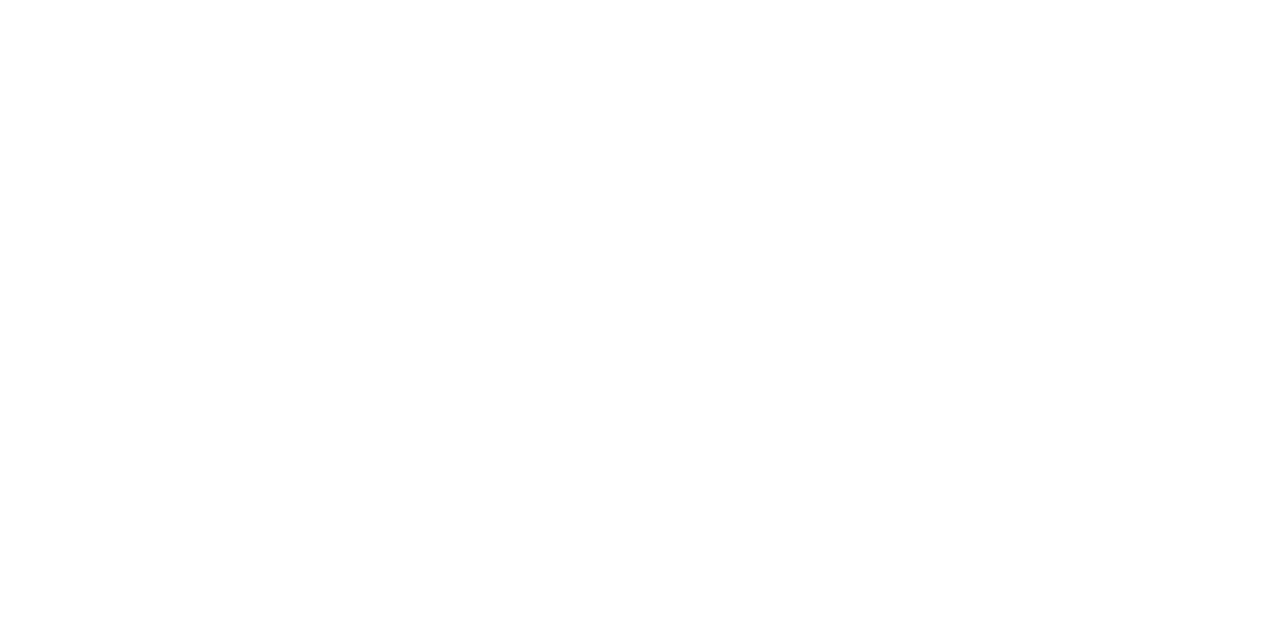 scroll, scrollTop: 0, scrollLeft: 0, axis: both 